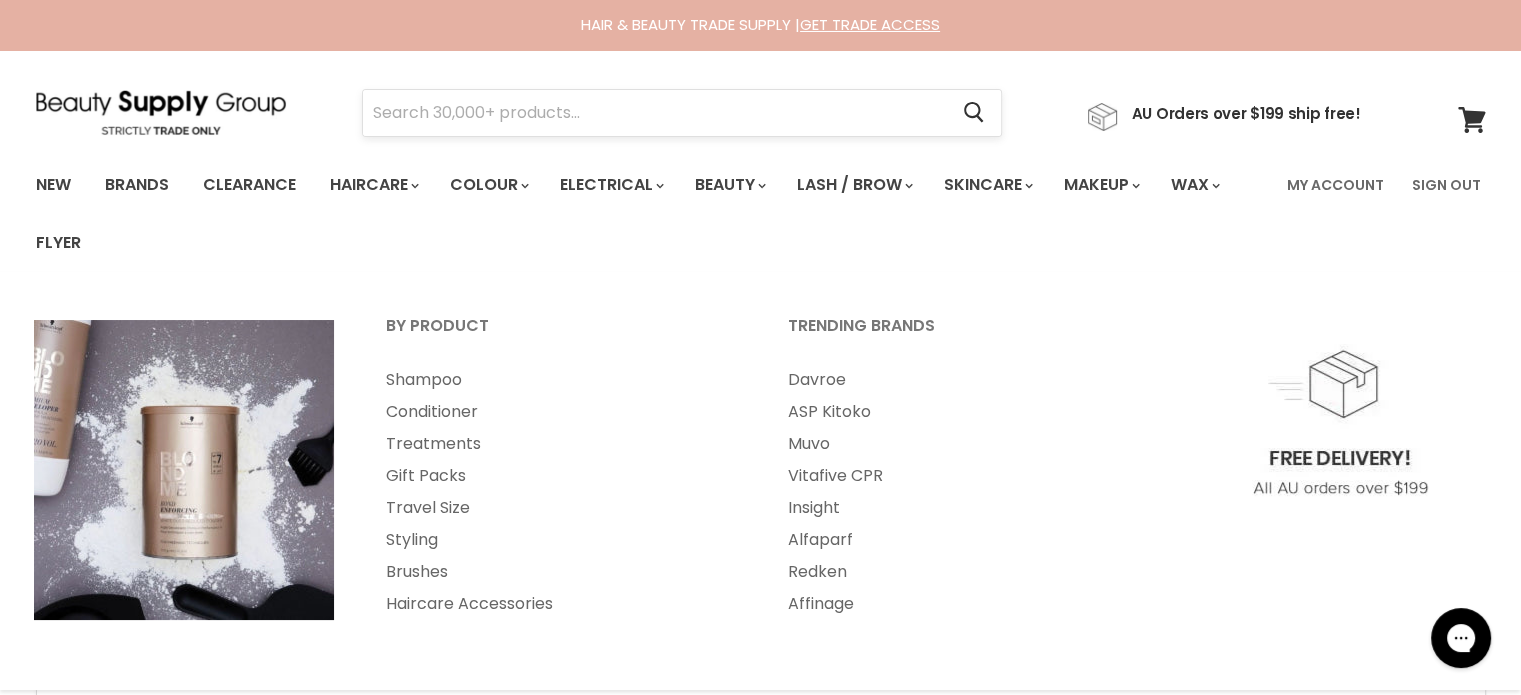 scroll, scrollTop: 0, scrollLeft: 0, axis: both 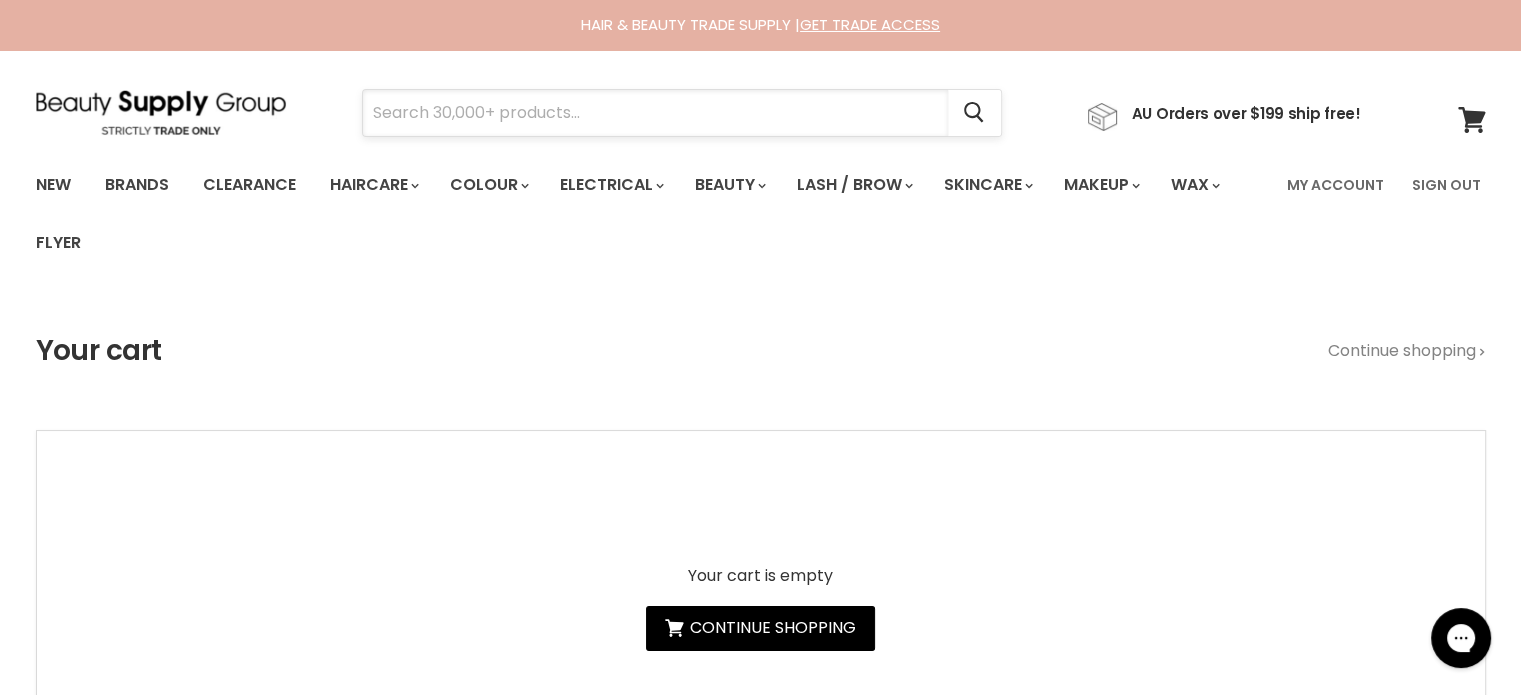 paste on "Milkshake Strong Eco Hairspray" 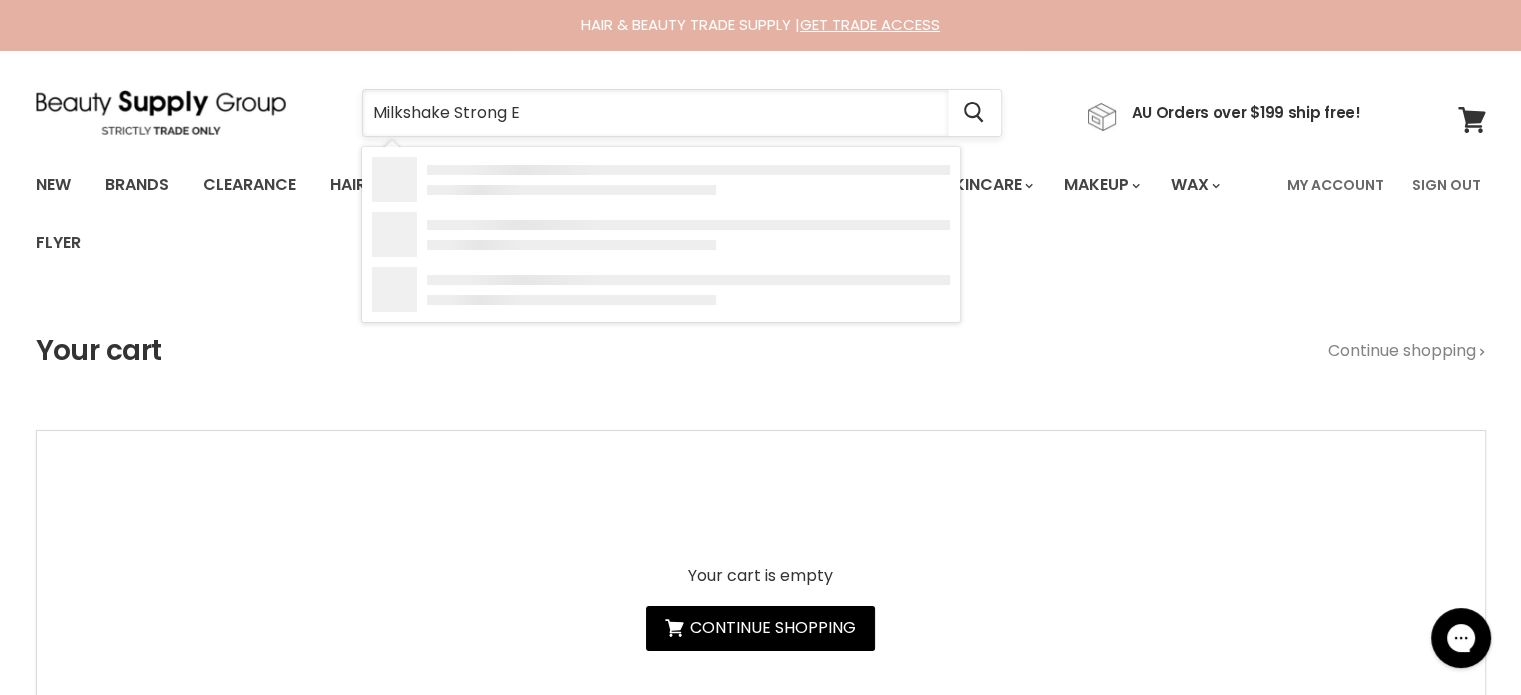 type on "Milkshake Strong" 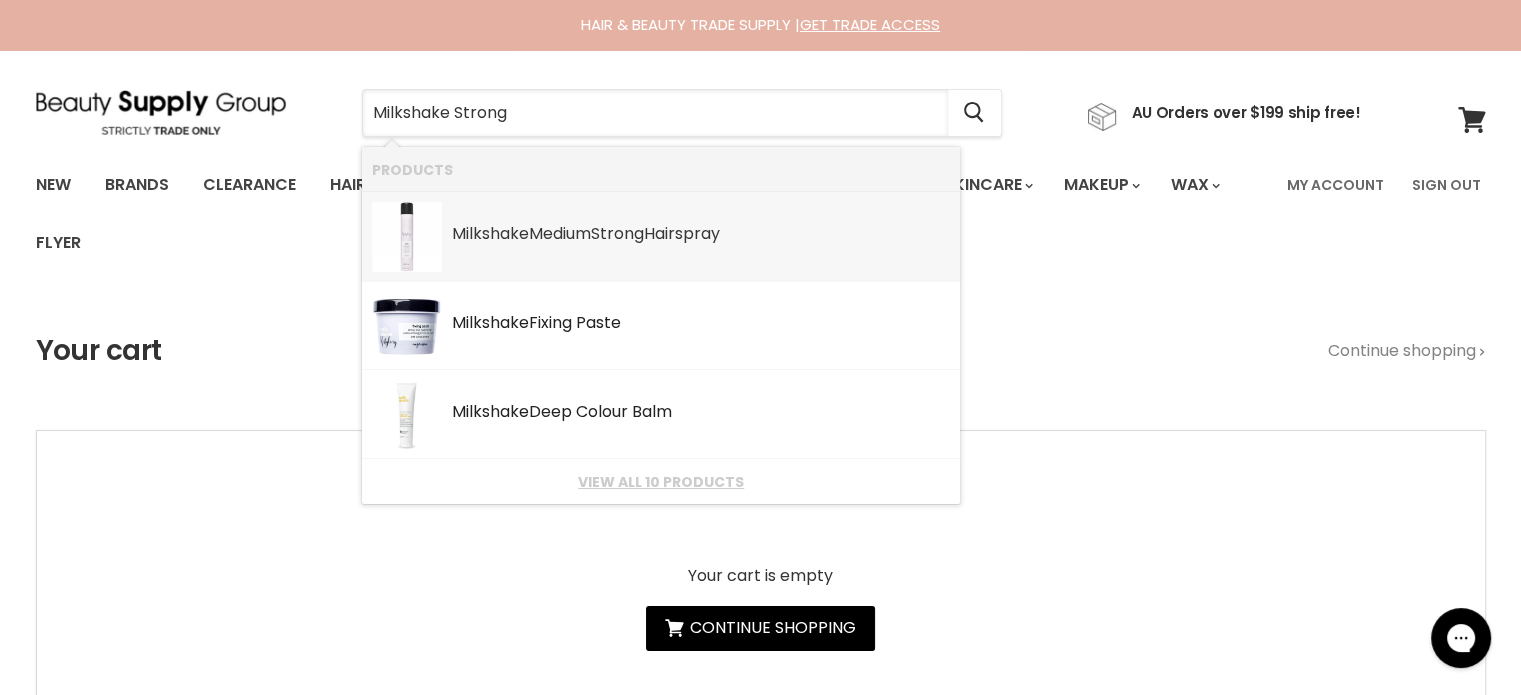 click on "Strong" at bounding box center [617, 233] 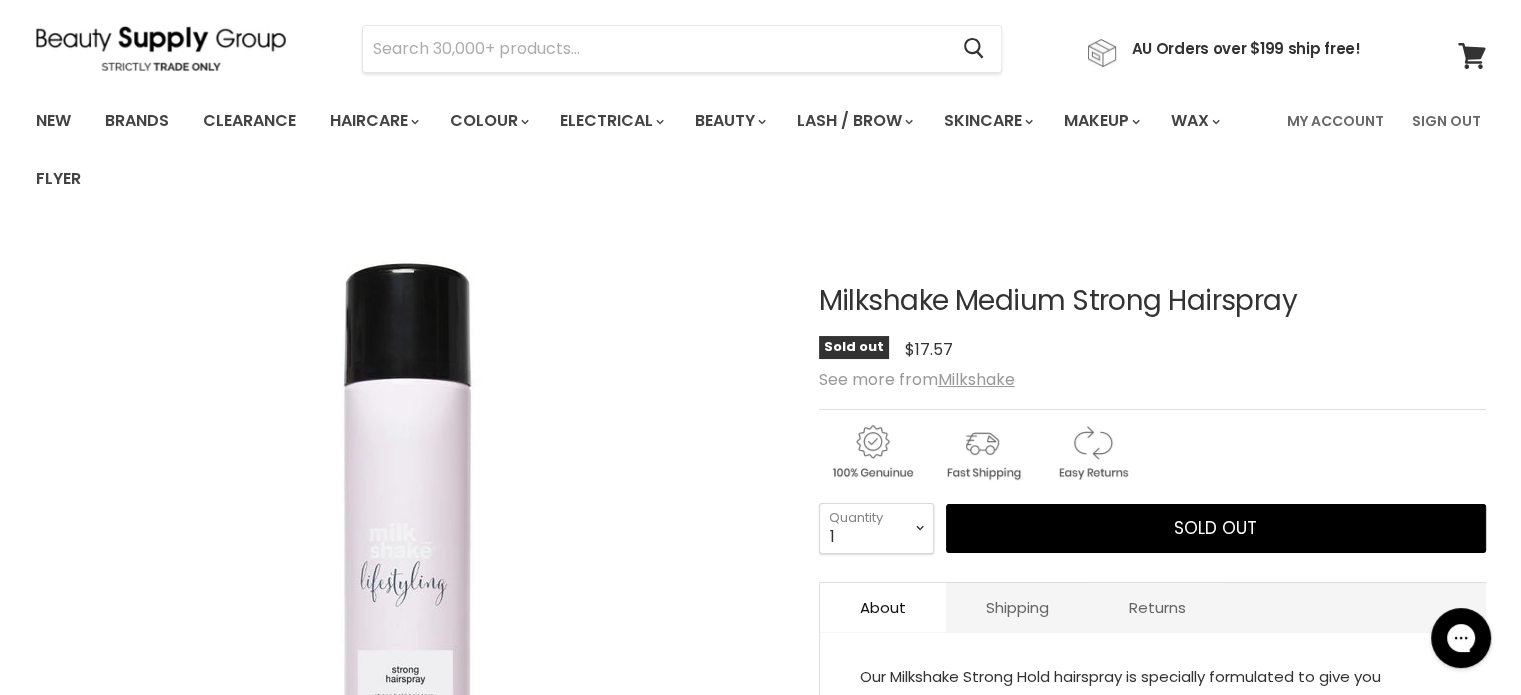 scroll, scrollTop: 0, scrollLeft: 0, axis: both 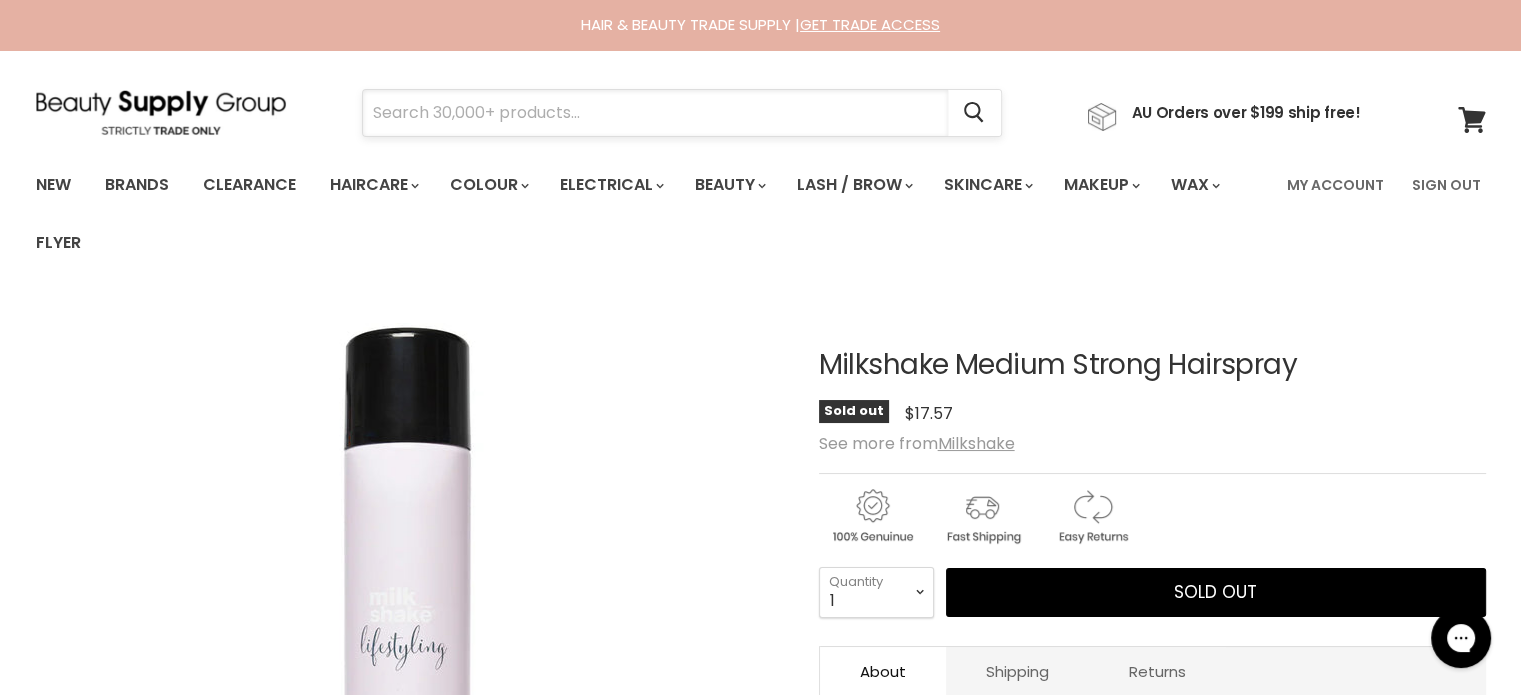 click at bounding box center (655, 113) 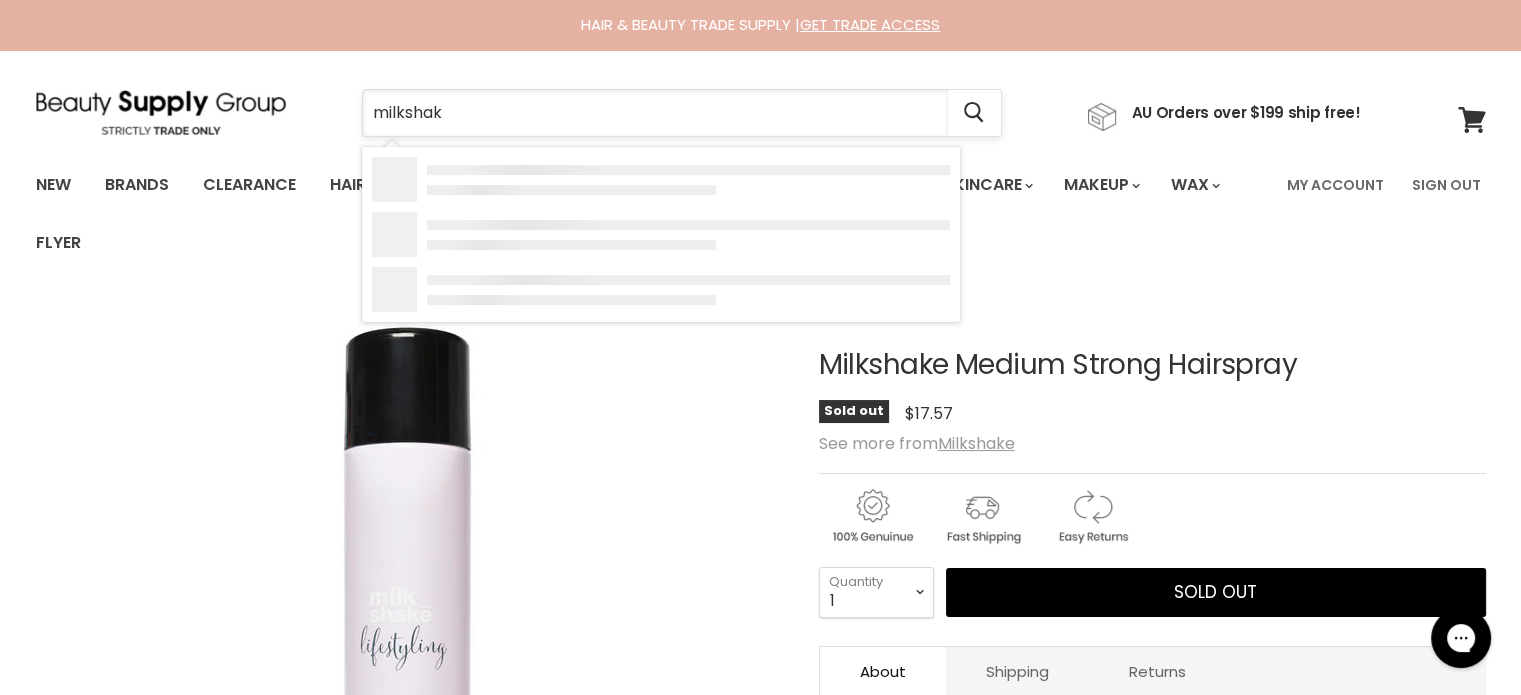 type on "milkshake" 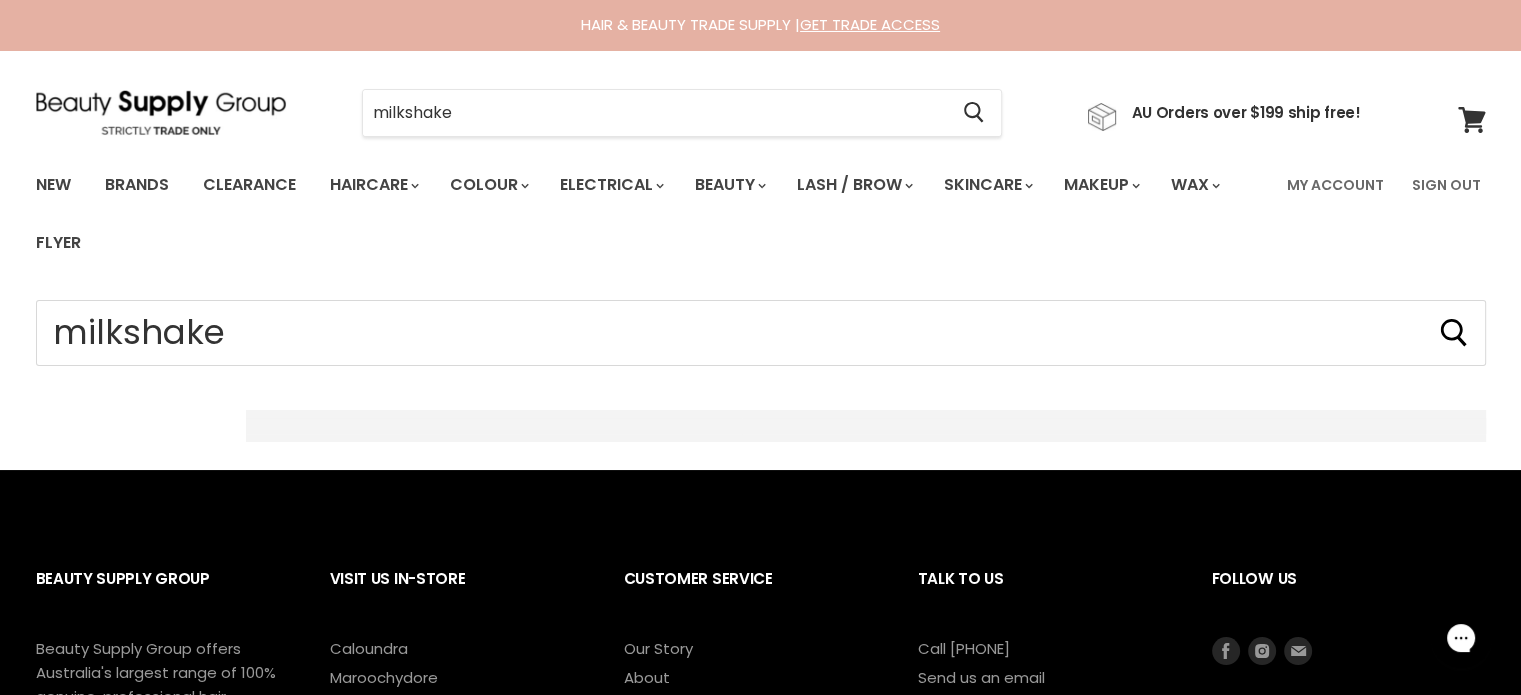 scroll, scrollTop: 0, scrollLeft: 0, axis: both 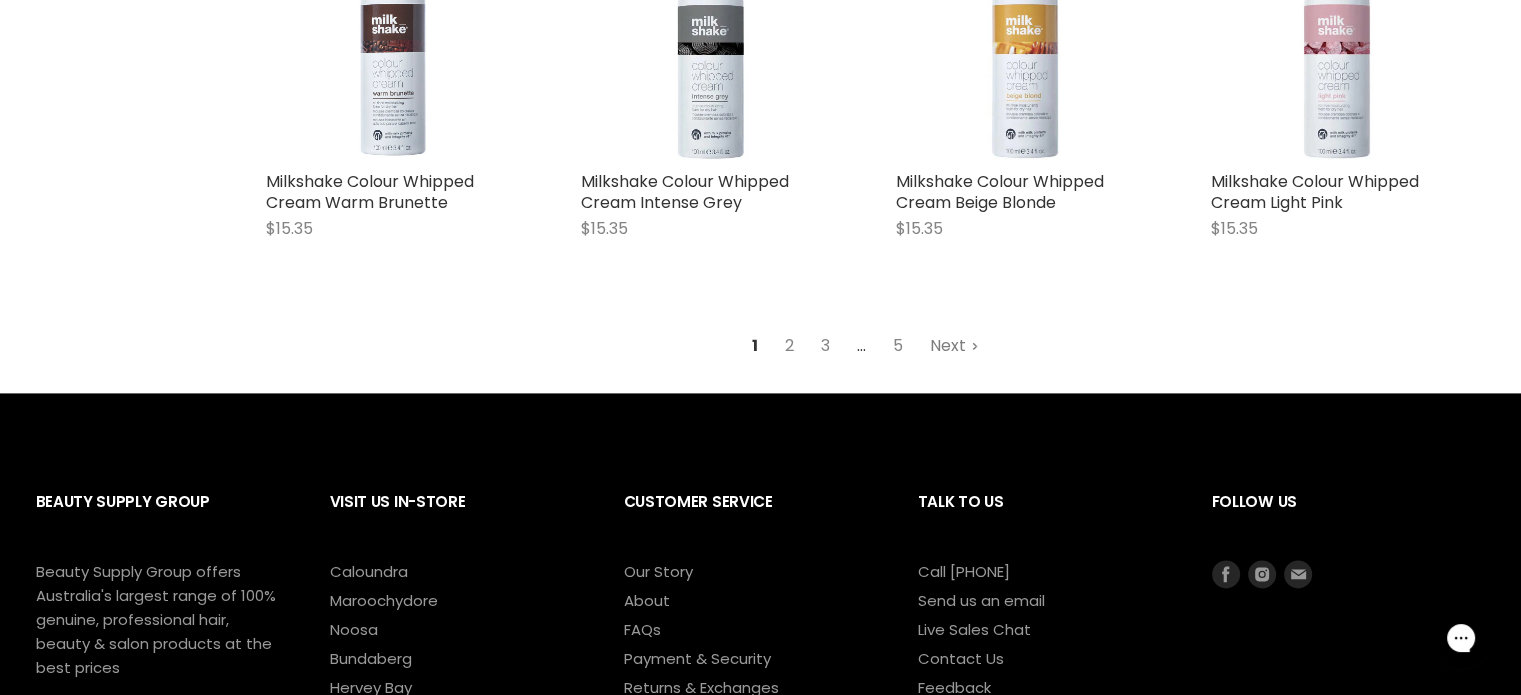 click on "Next" at bounding box center (954, 346) 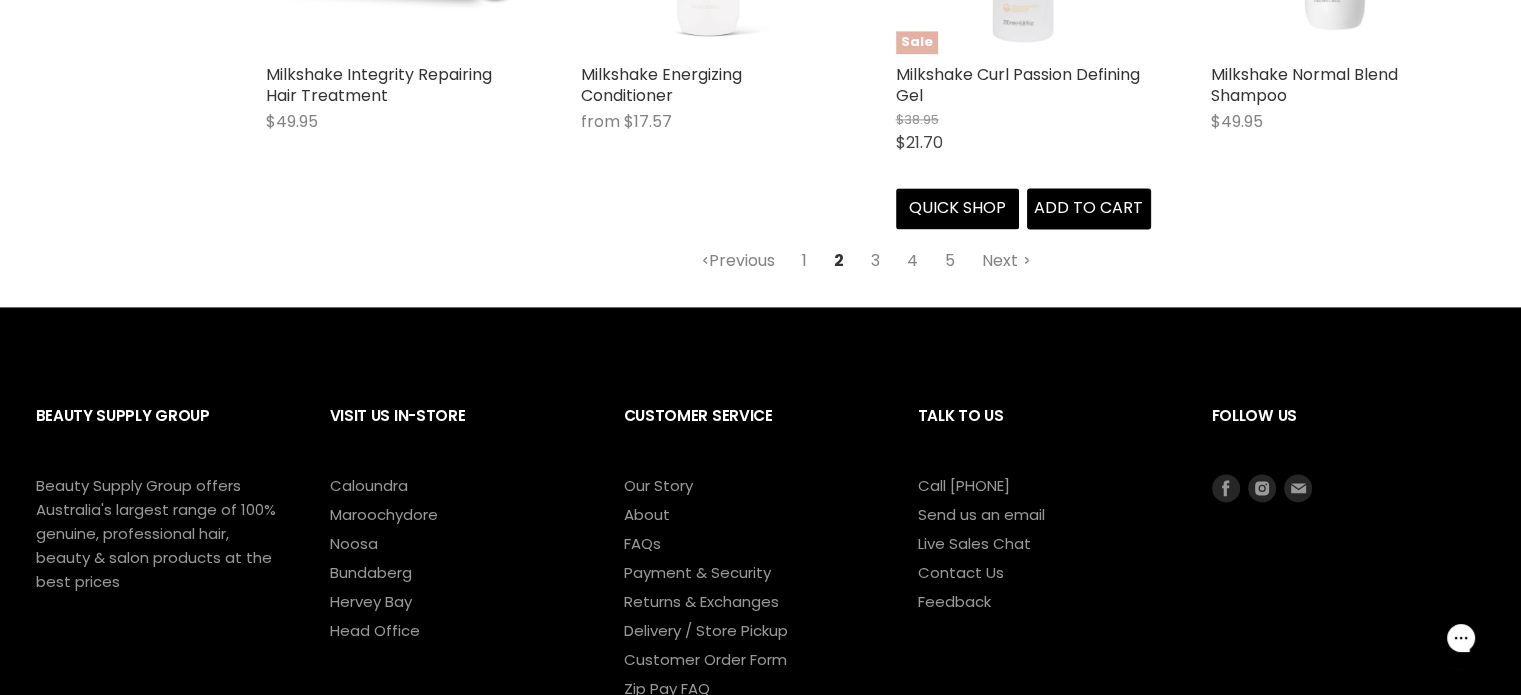scroll, scrollTop: 2873, scrollLeft: 0, axis: vertical 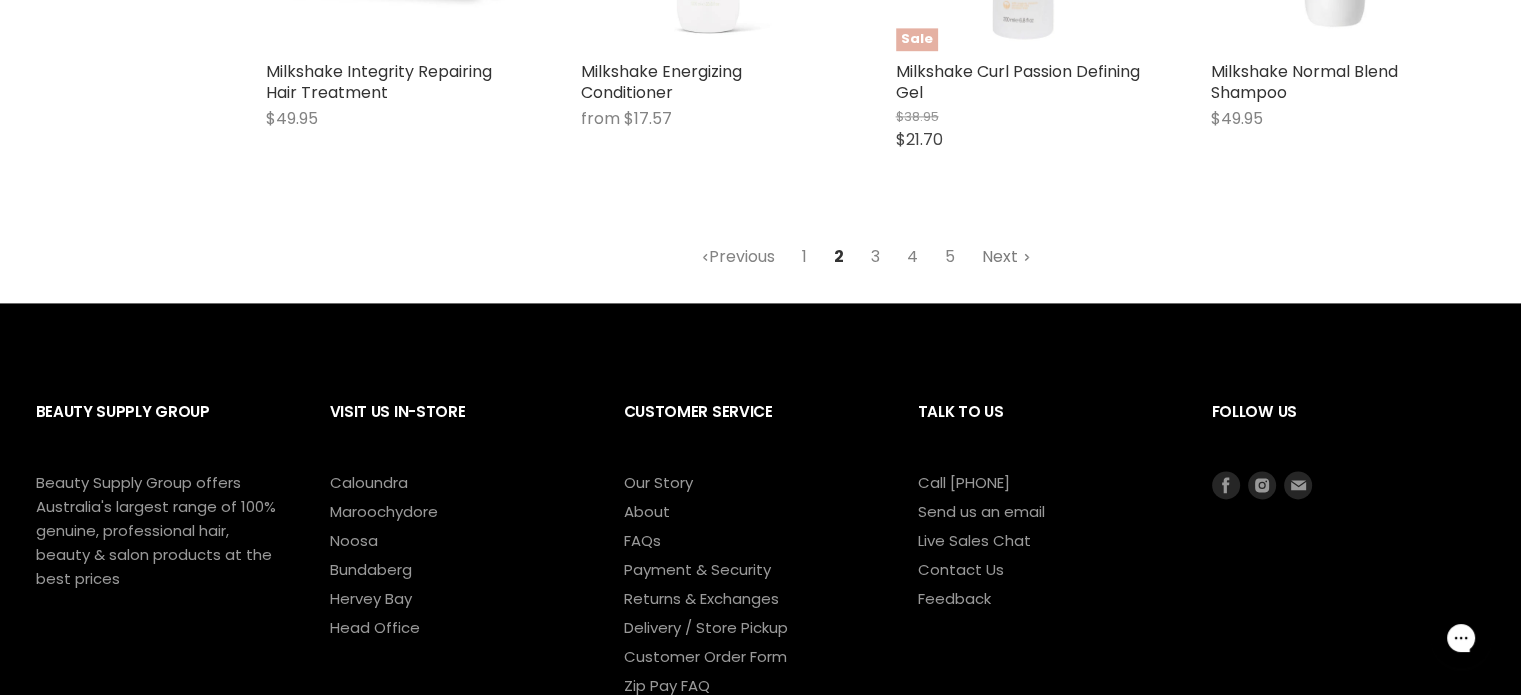 click on "Next" at bounding box center (1006, 257) 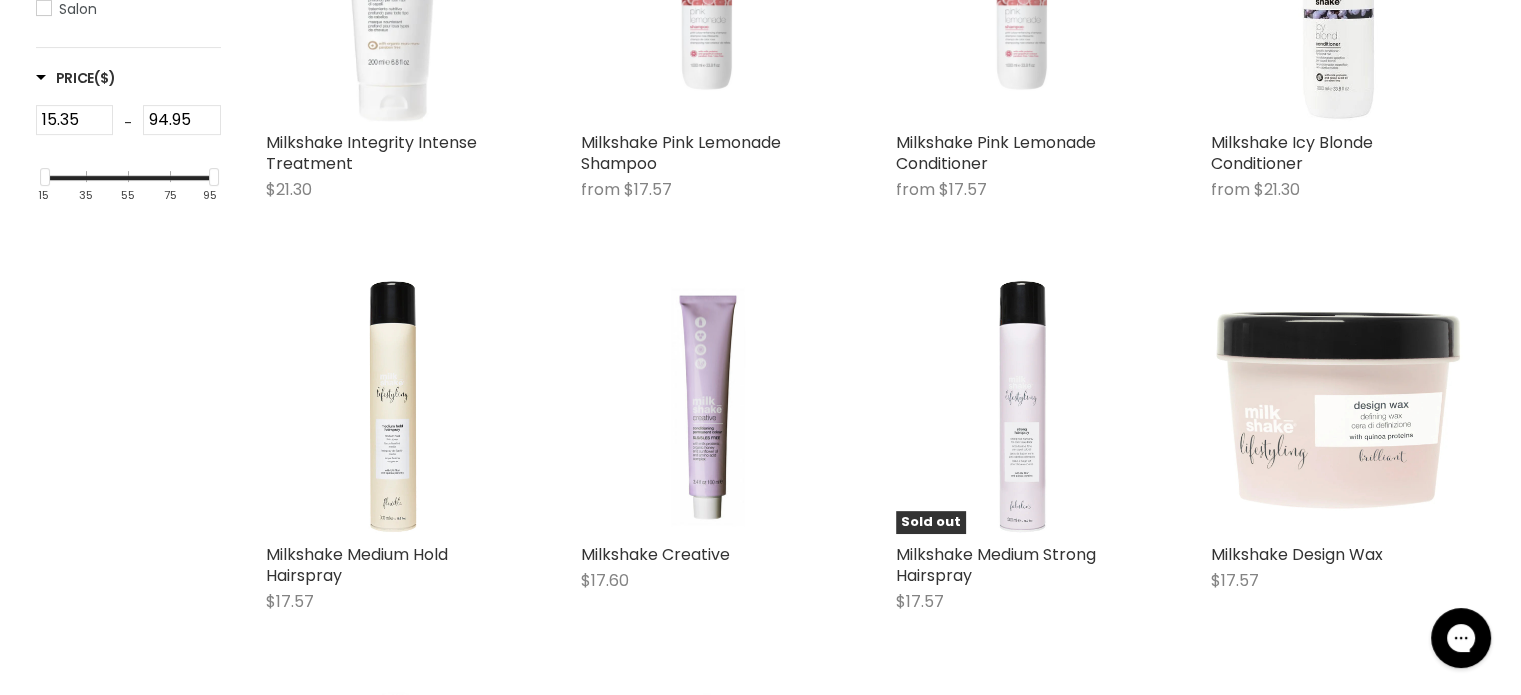 scroll, scrollTop: 773, scrollLeft: 0, axis: vertical 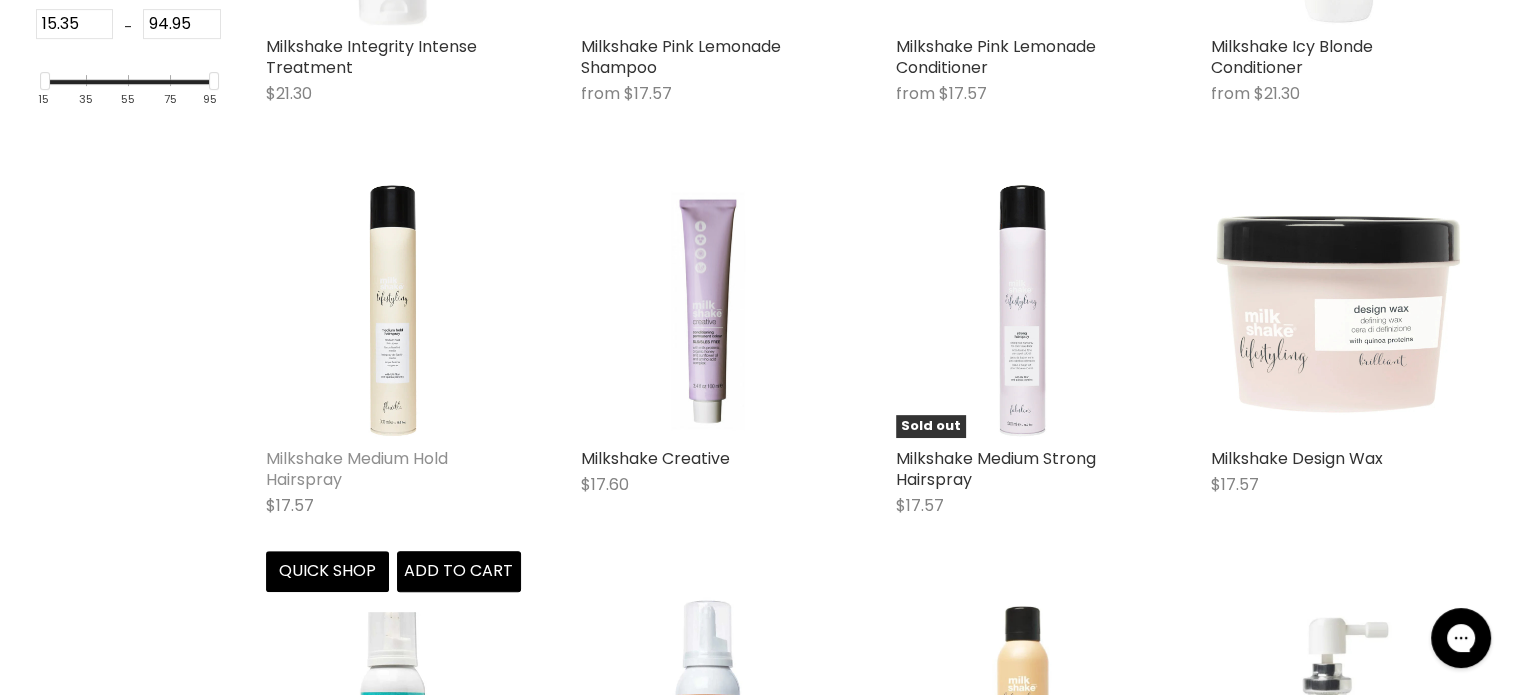 drag, startPoint x: 348, startPoint y: 440, endPoint x: 297, endPoint y: 463, distance: 55.946404 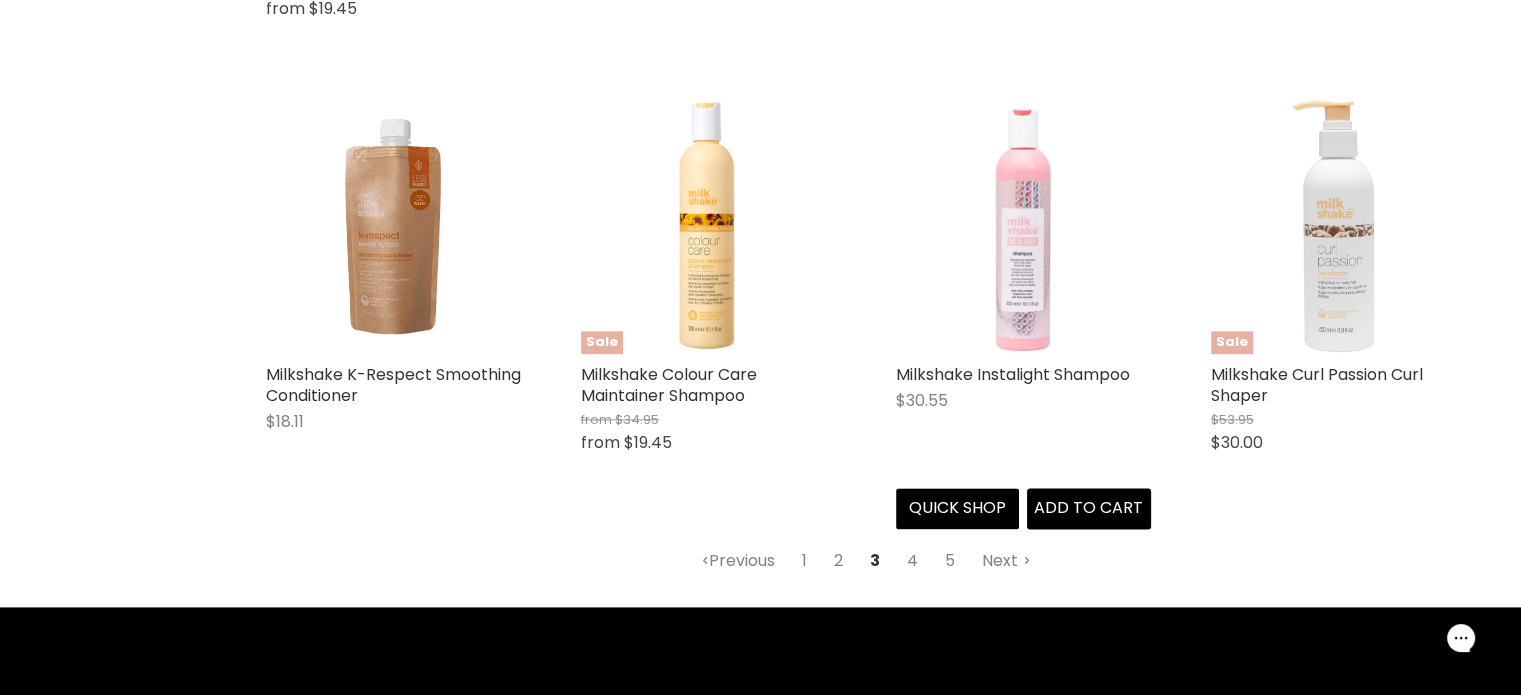 scroll, scrollTop: 2573, scrollLeft: 0, axis: vertical 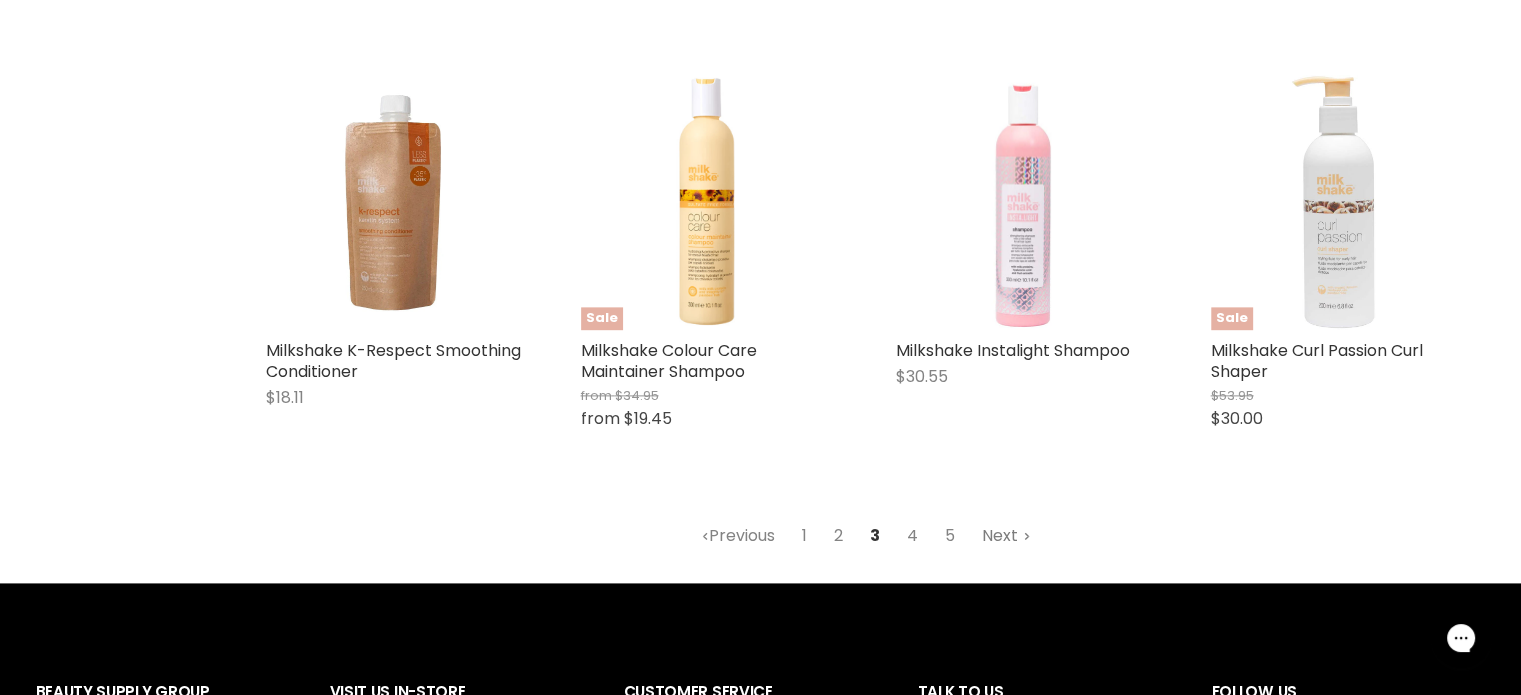 click on "Next" at bounding box center (1006, 536) 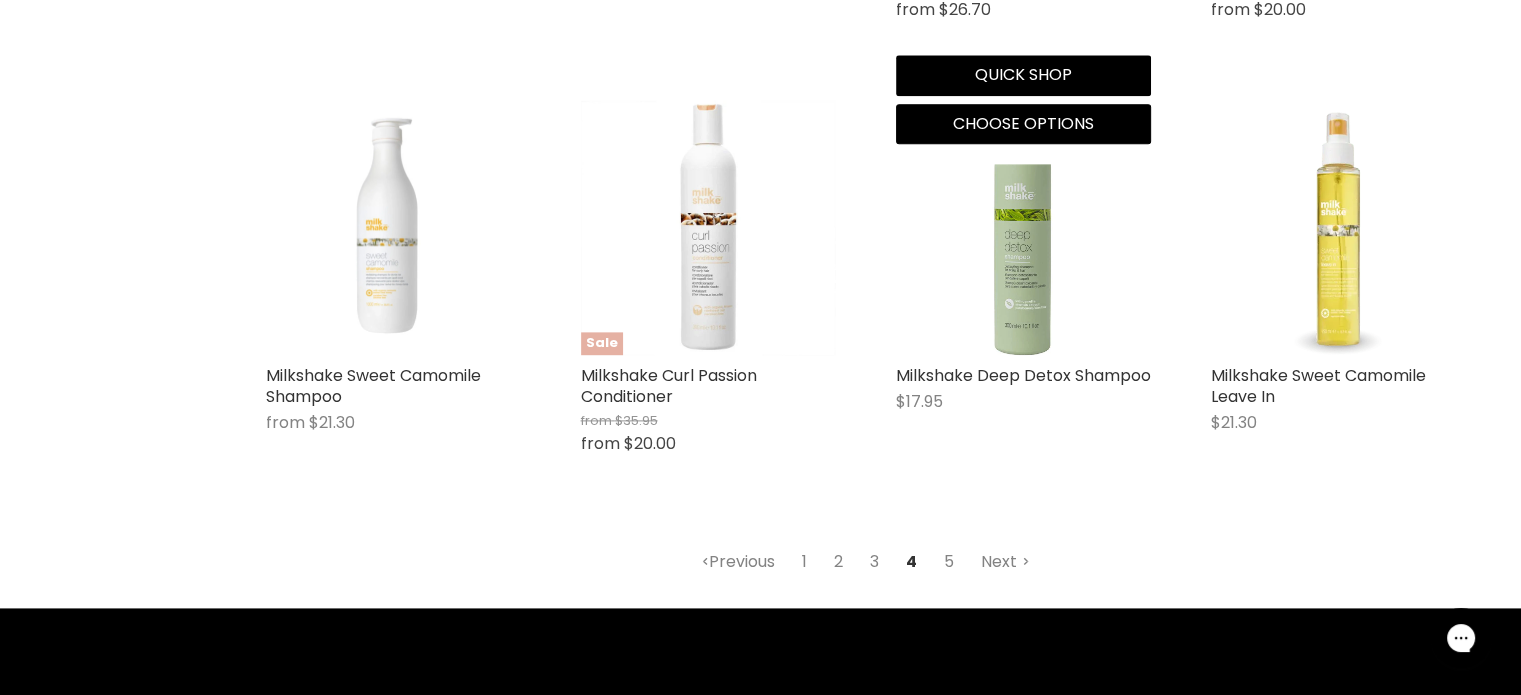 scroll, scrollTop: 2573, scrollLeft: 0, axis: vertical 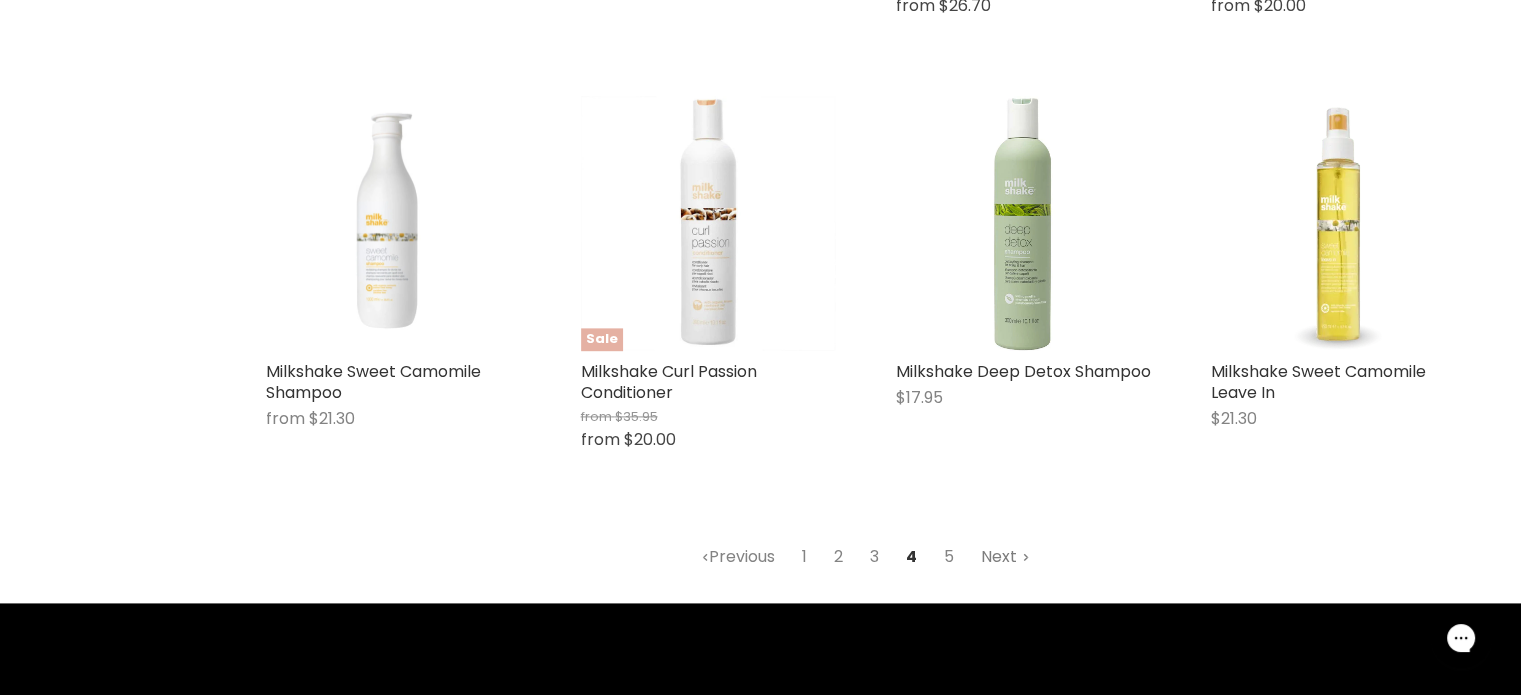 click on "Next" at bounding box center [1005, 557] 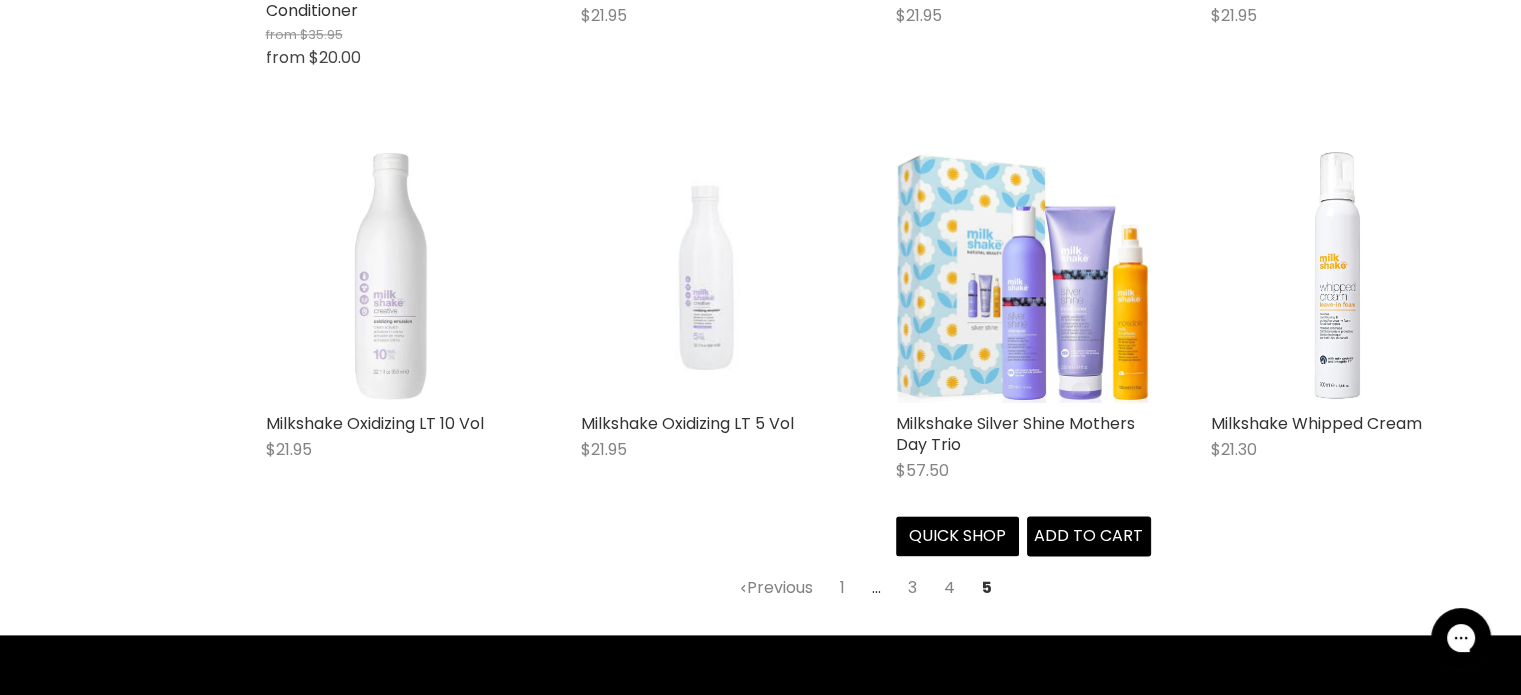 scroll, scrollTop: 2573, scrollLeft: 0, axis: vertical 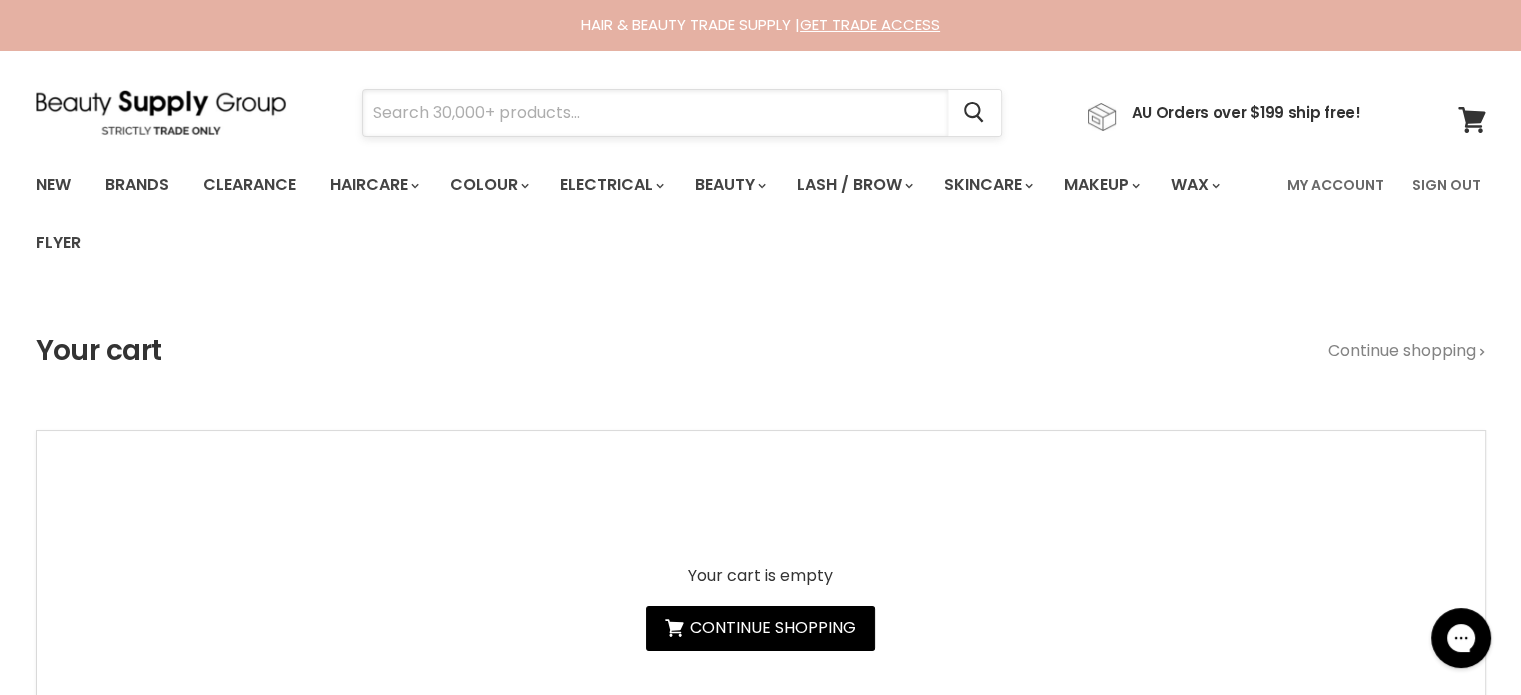paste on "Jeval Scalp Ninja Anti- Dandruff Shampoo" 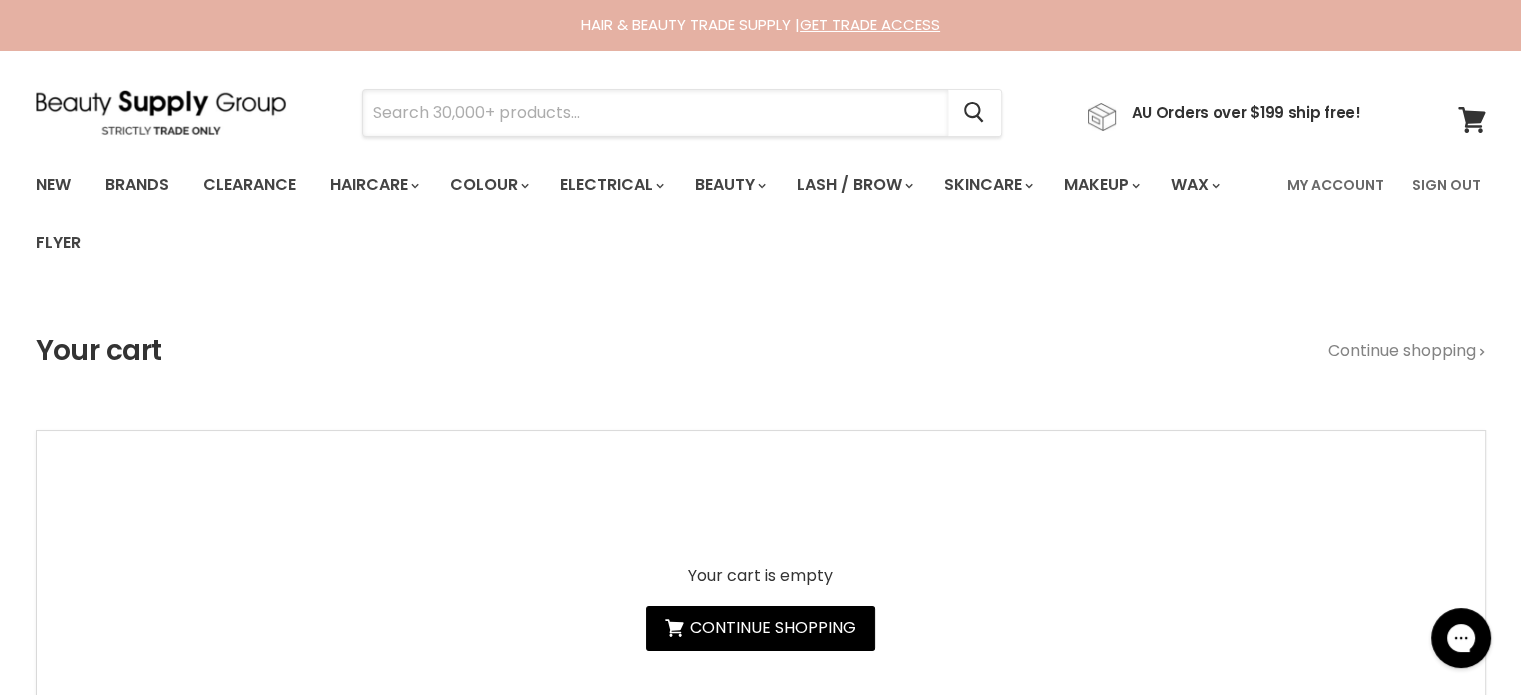 type on "Jeval Scalp Ninja Anti- Dandruff Shampoo" 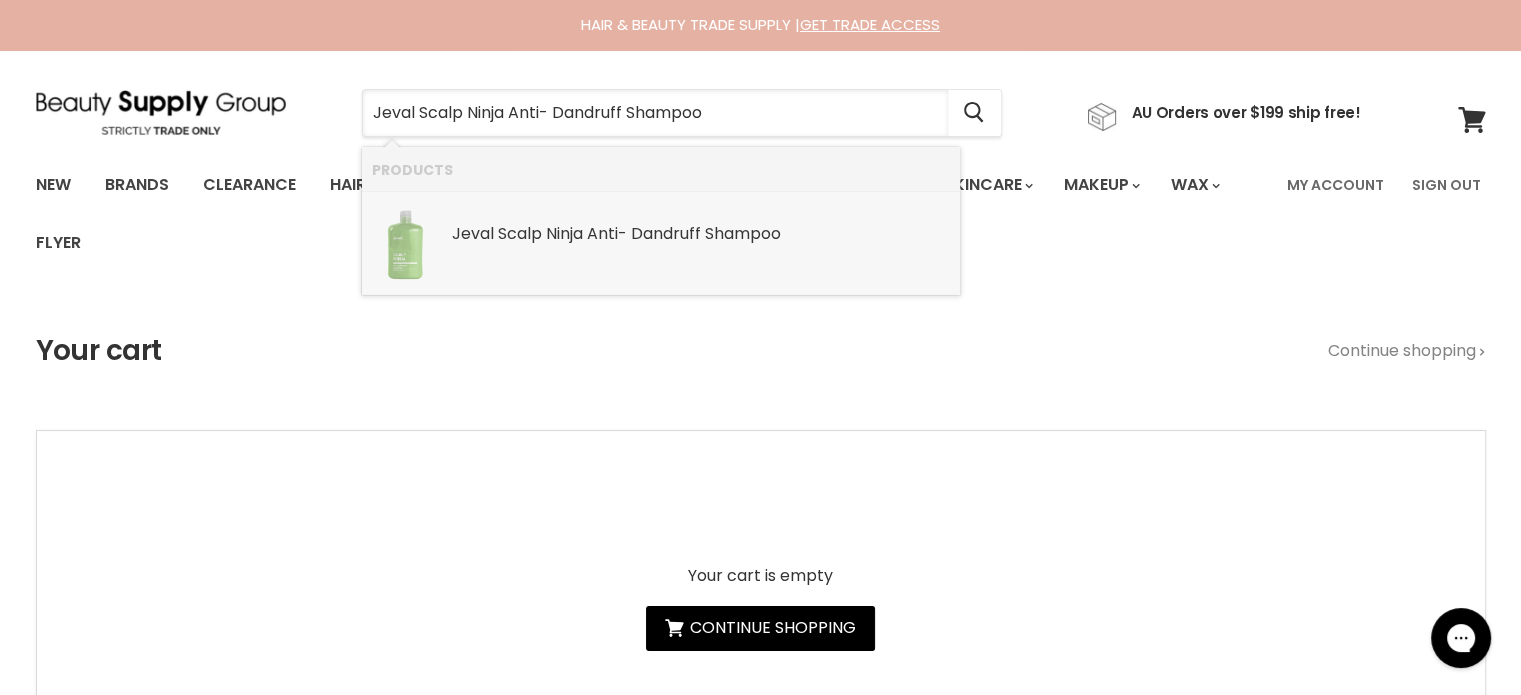 click on "Jeval   Scalp   Ninja   Anti-   Dandruff   Shampoo SKU: 9343682004234 Jeval" at bounding box center (701, 224) 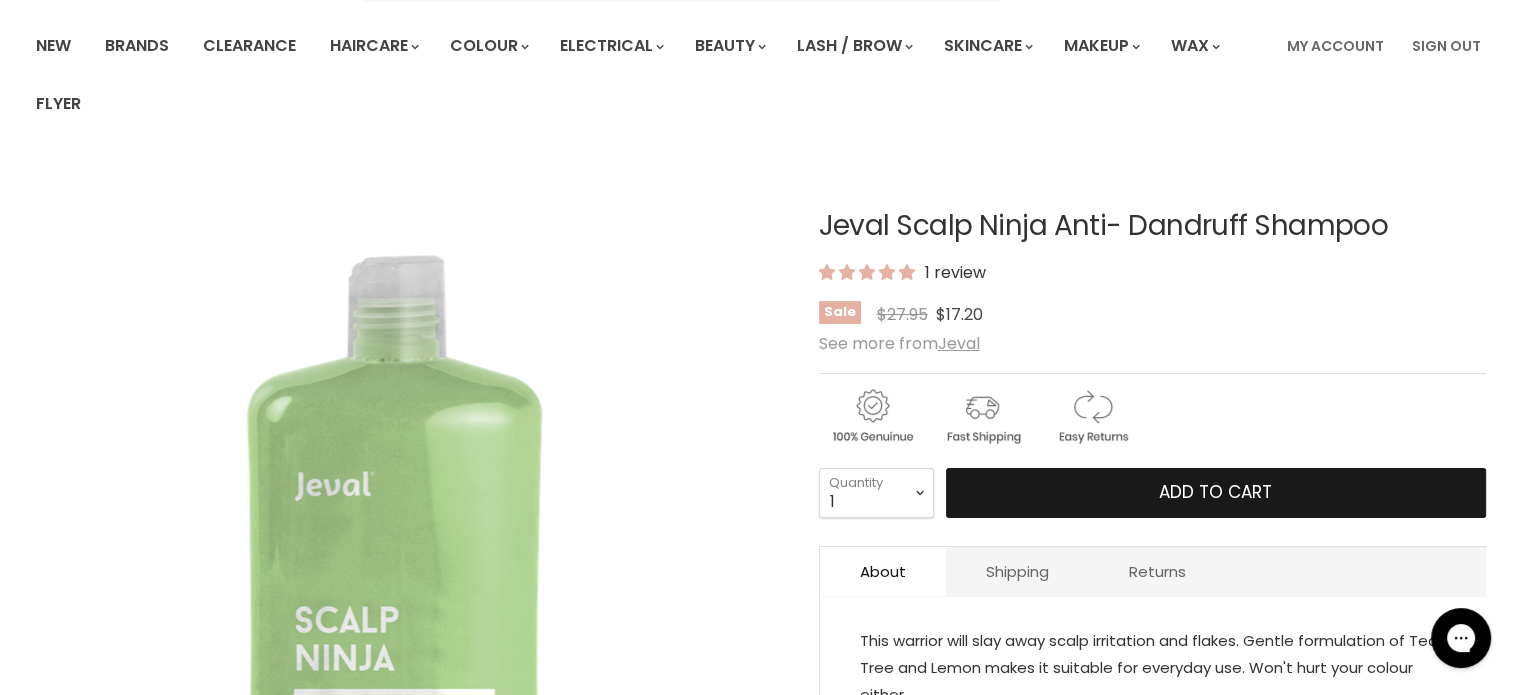 scroll, scrollTop: 200, scrollLeft: 0, axis: vertical 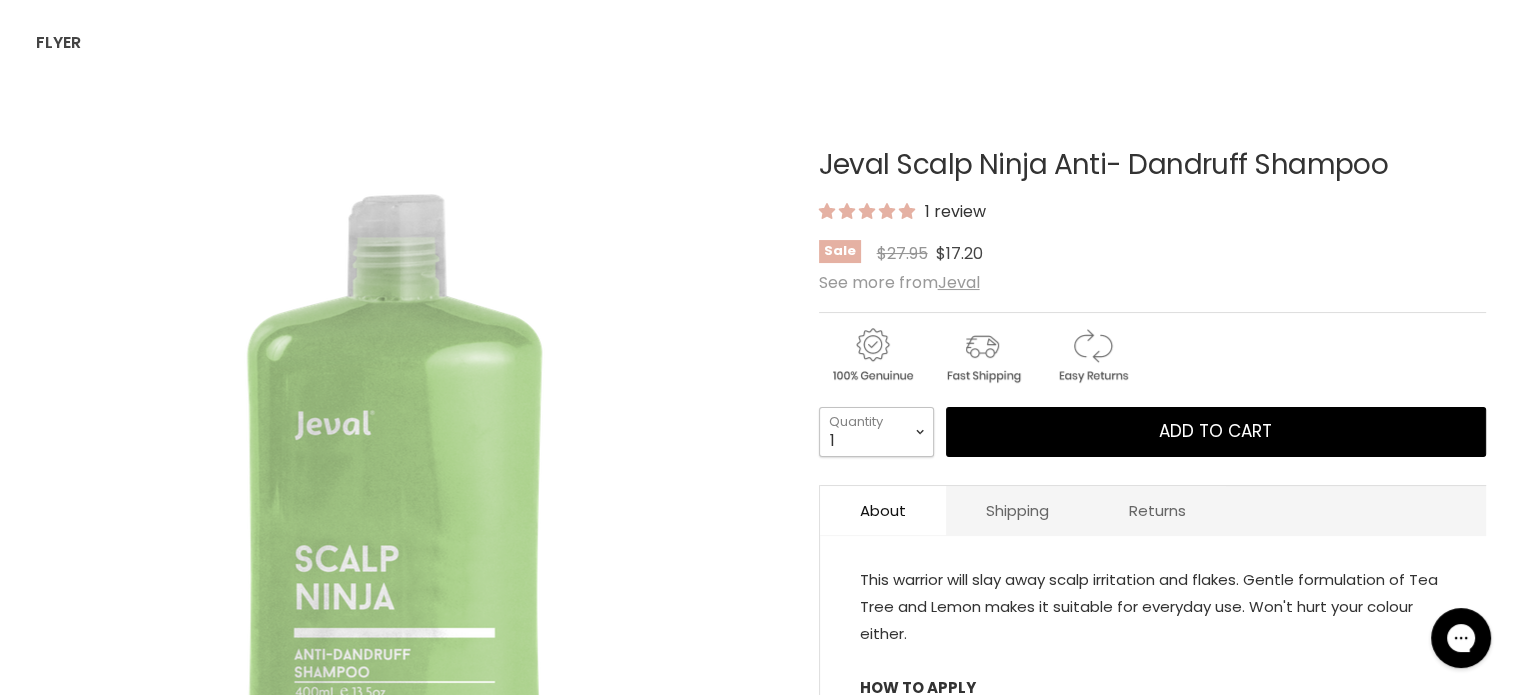 click on "1
2
3
4
5
6
7
8
9
10+" at bounding box center (876, 432) 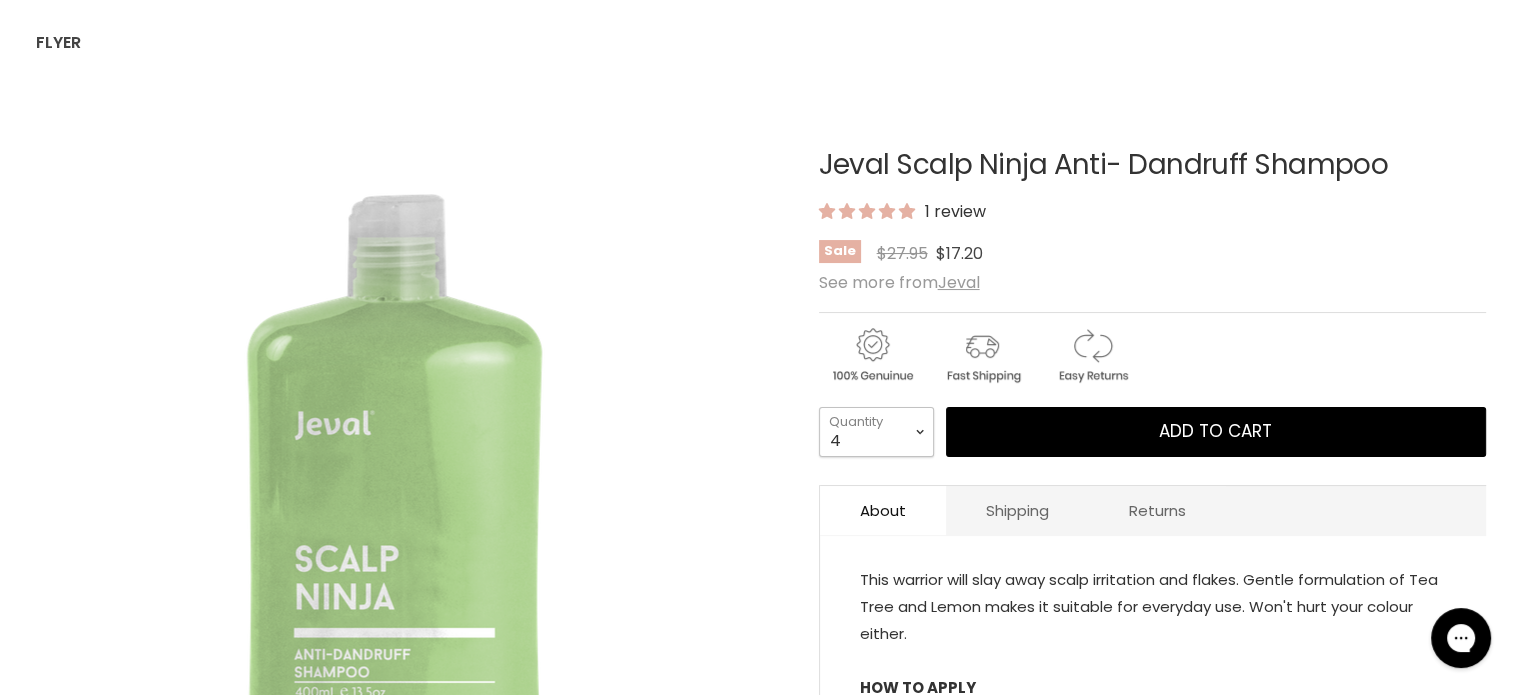 click on "1
2
3
4
5
6
7
8
9
10+" at bounding box center (876, 432) 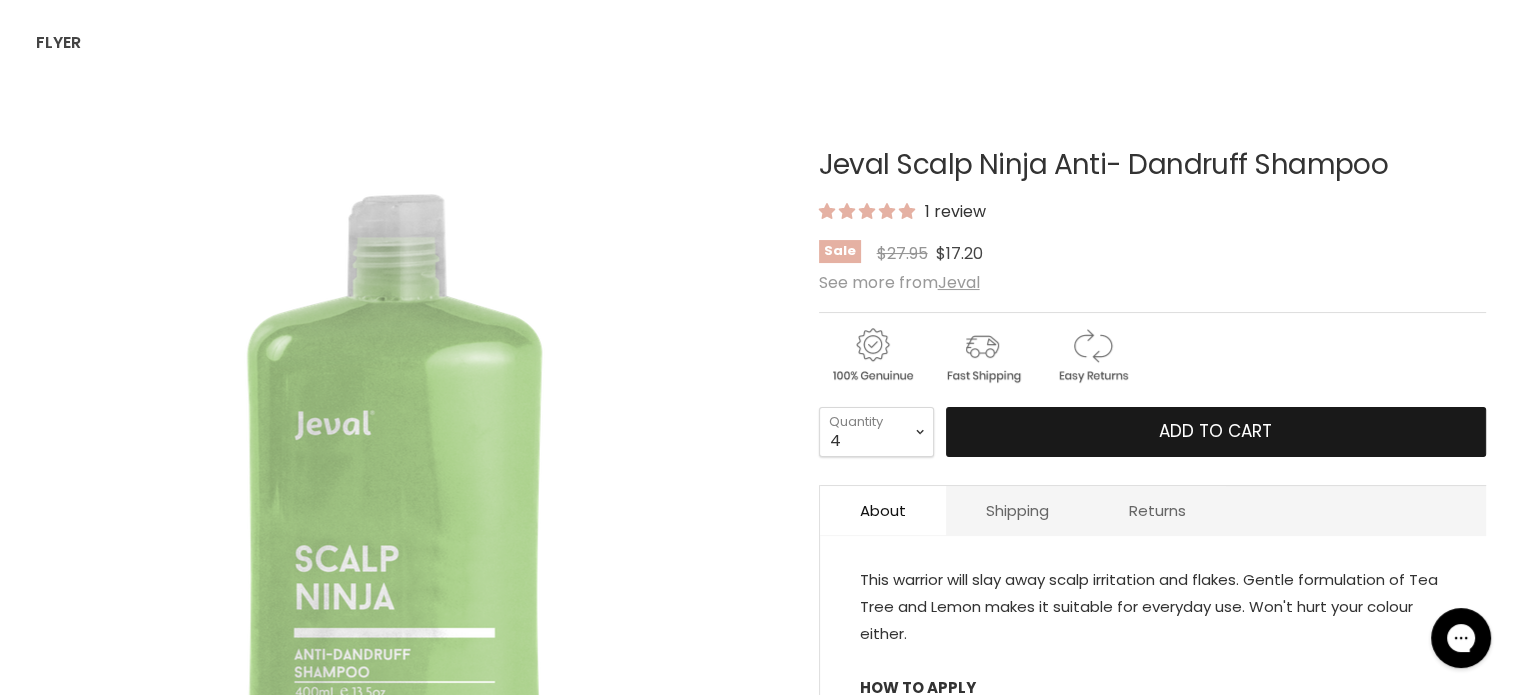 click on "Add to cart" at bounding box center [1215, 431] 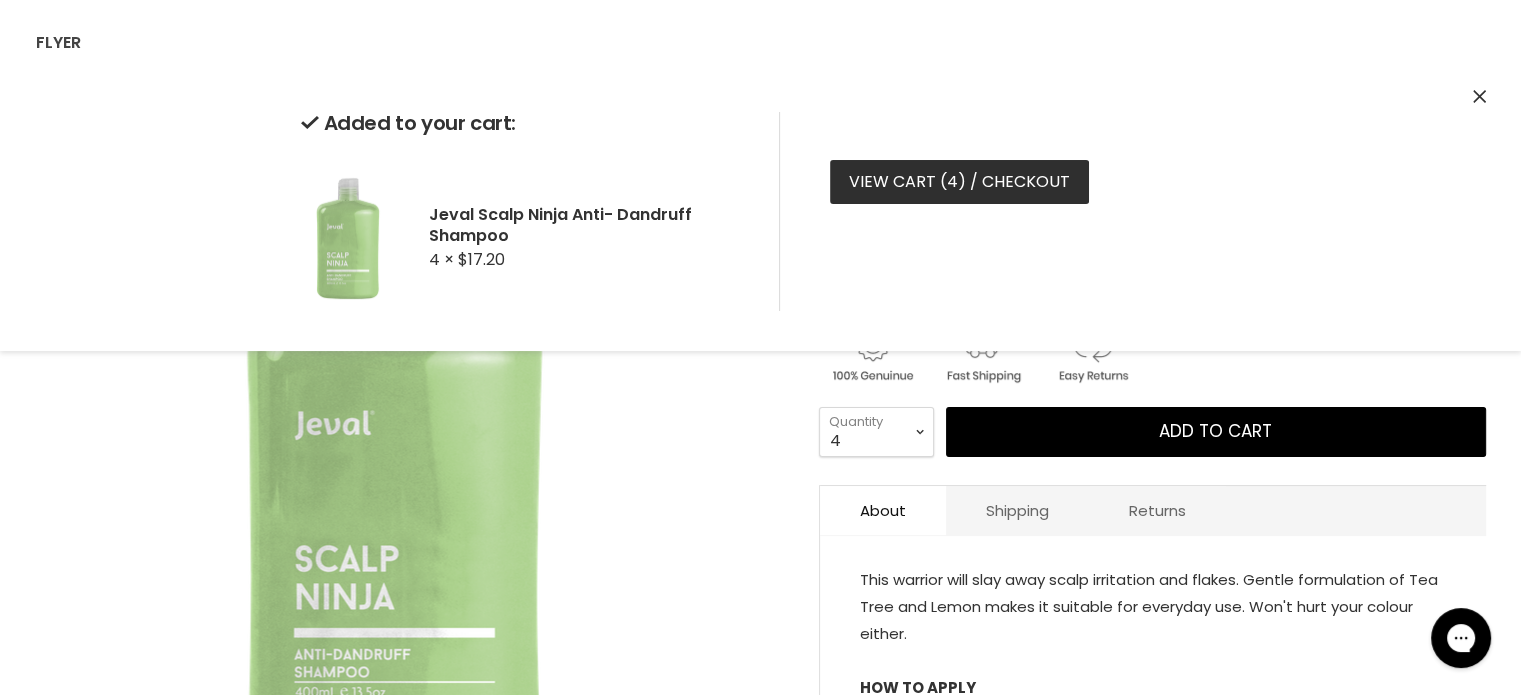 click on "View cart ( 4 )  /  Checkout" at bounding box center (959, 182) 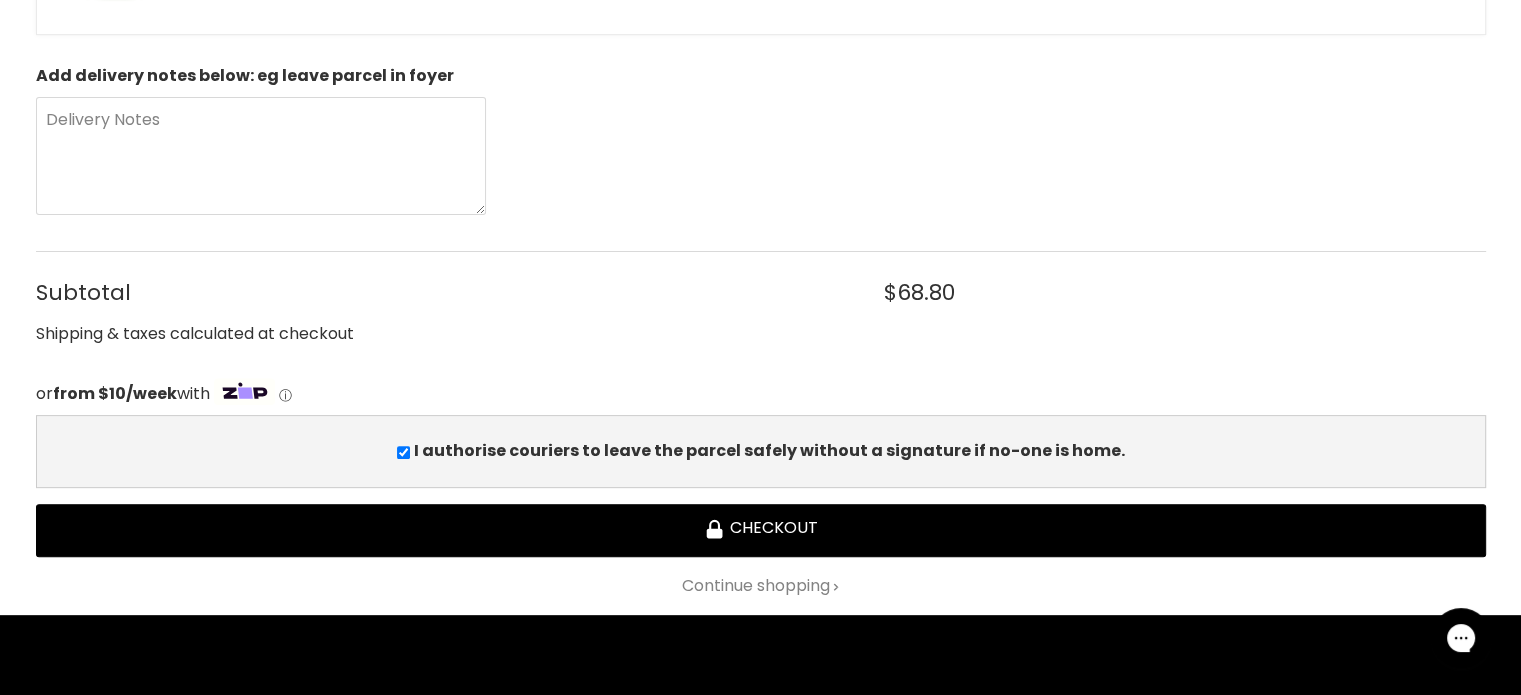 scroll, scrollTop: 600, scrollLeft: 0, axis: vertical 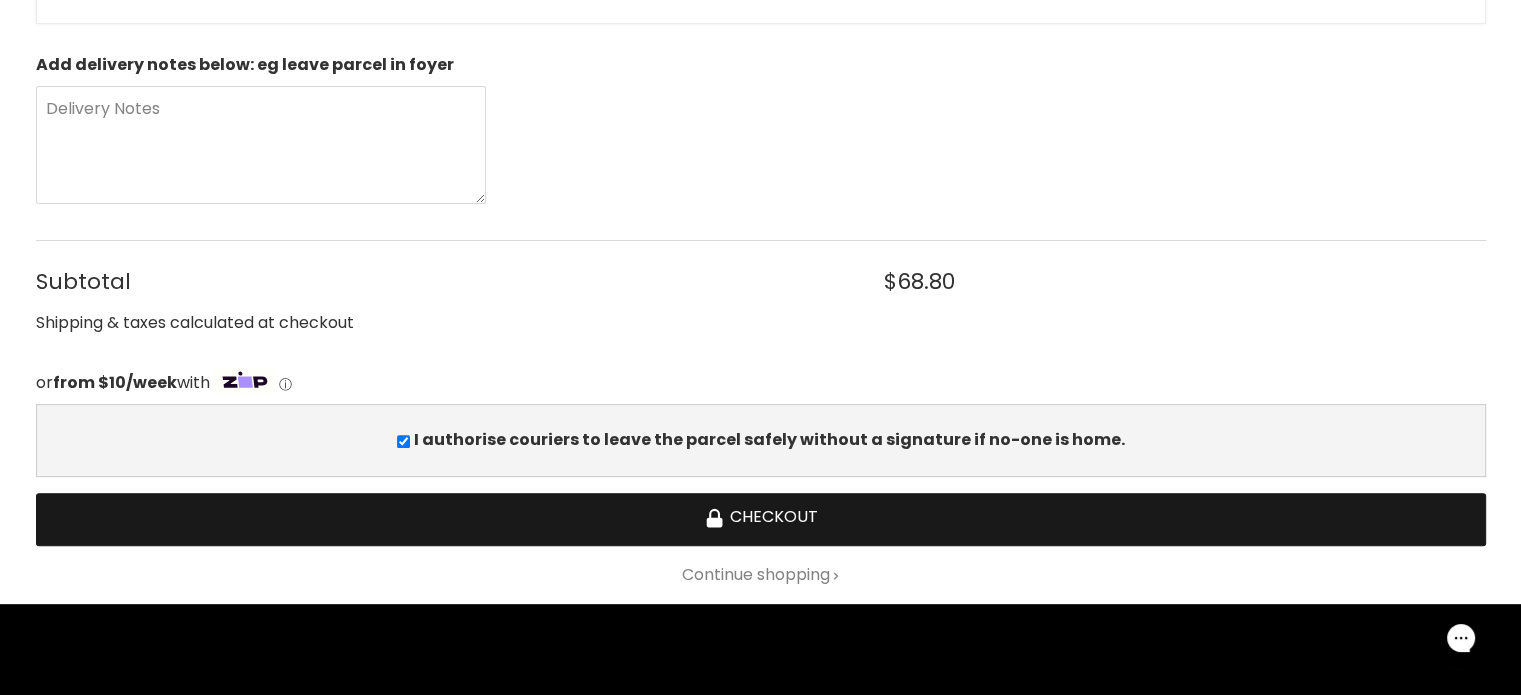 click on "Checkout" at bounding box center (761, 519) 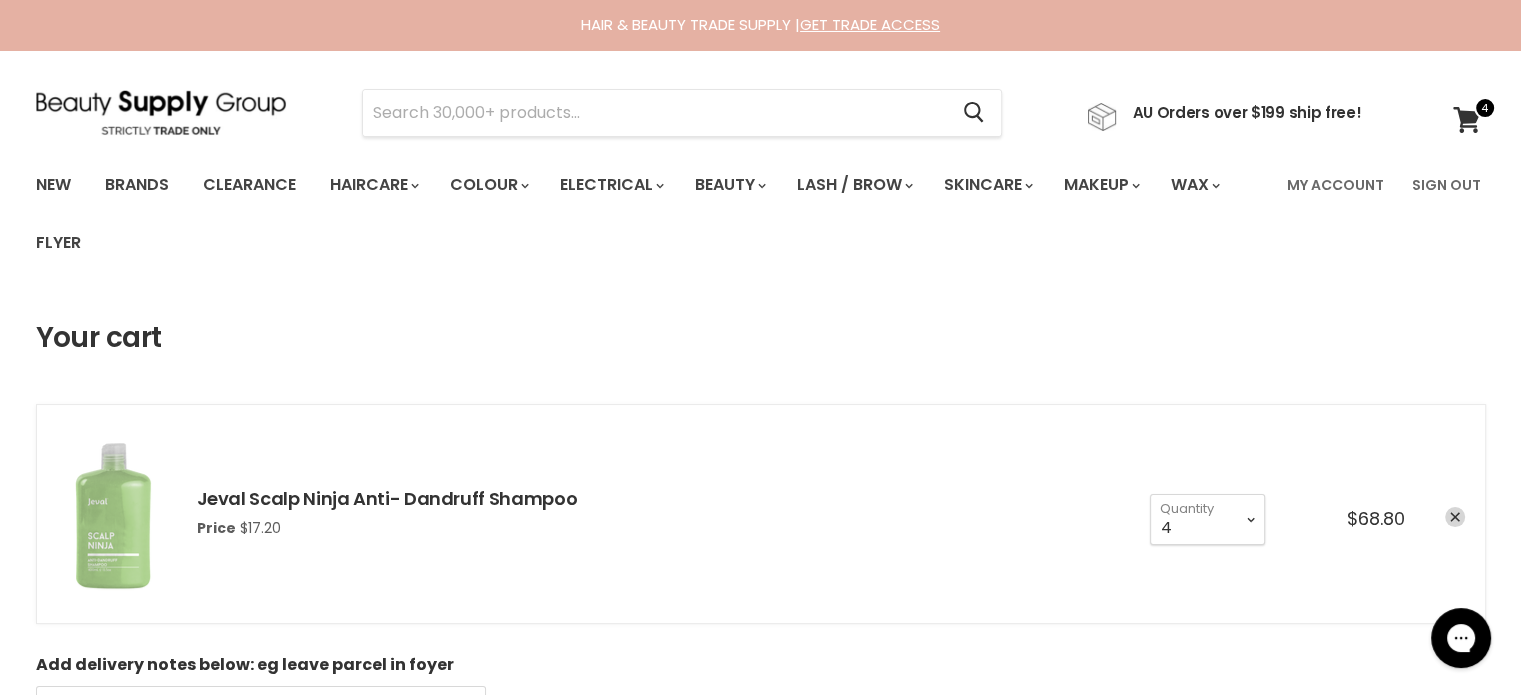 scroll, scrollTop: 0, scrollLeft: 0, axis: both 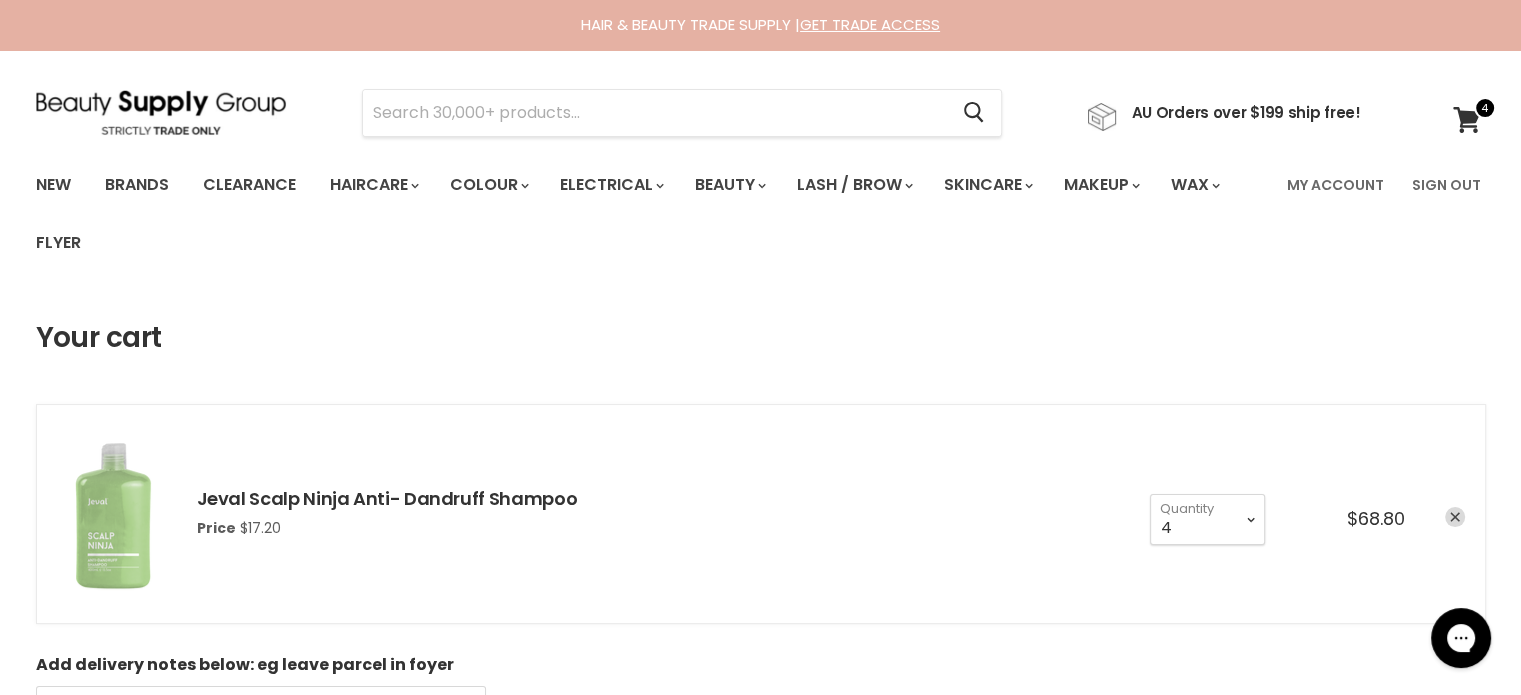 click 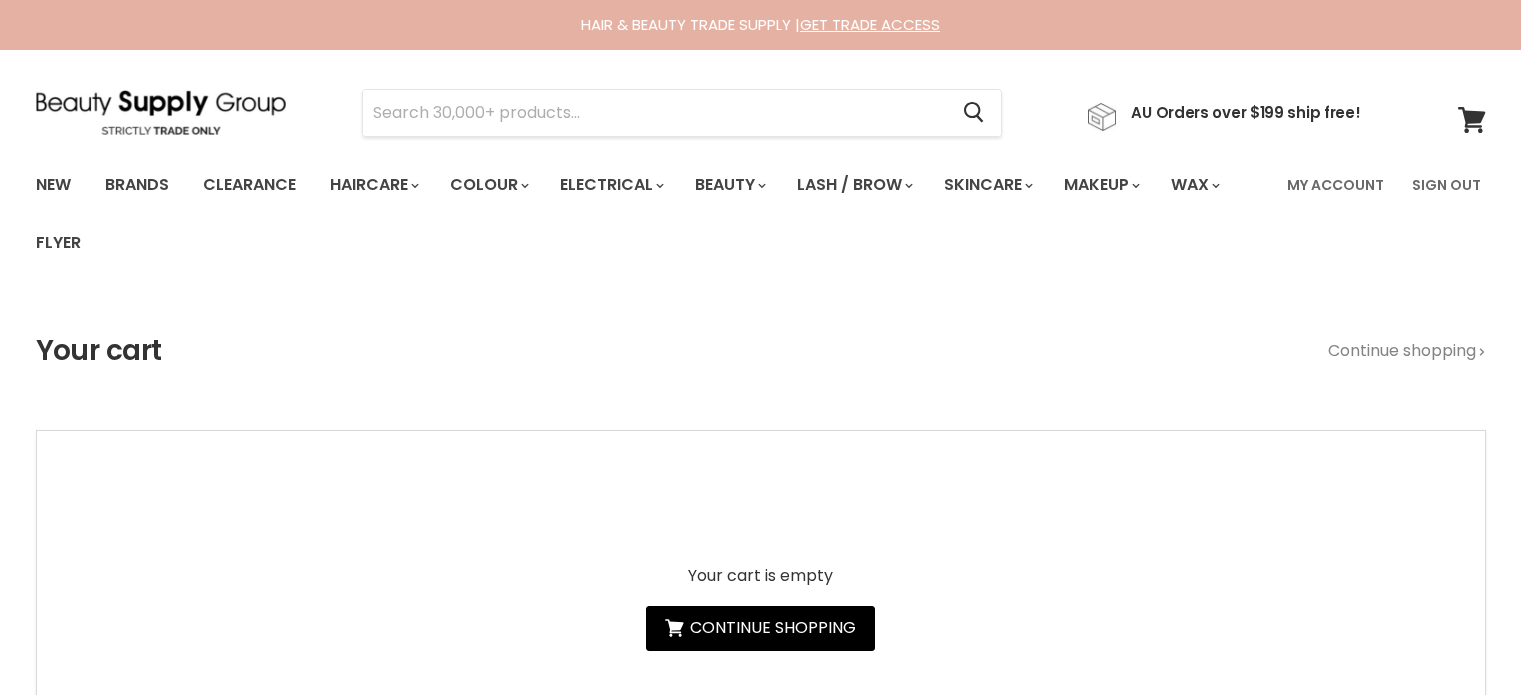 scroll, scrollTop: 0, scrollLeft: 0, axis: both 